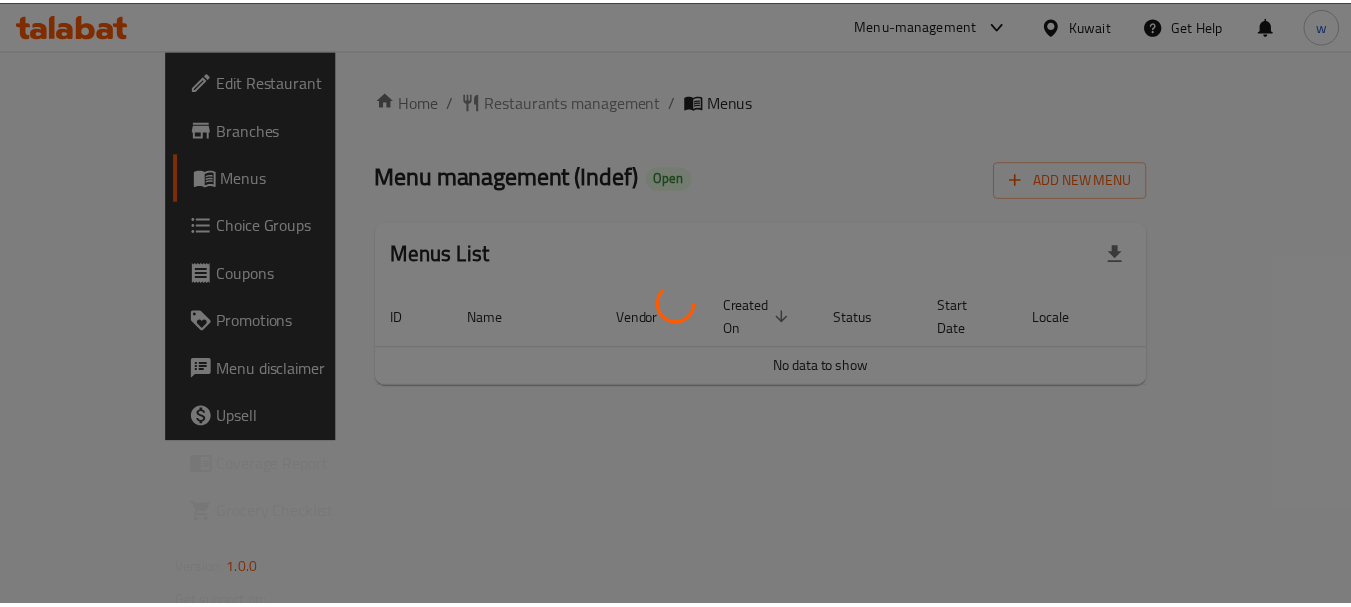 scroll, scrollTop: 0, scrollLeft: 0, axis: both 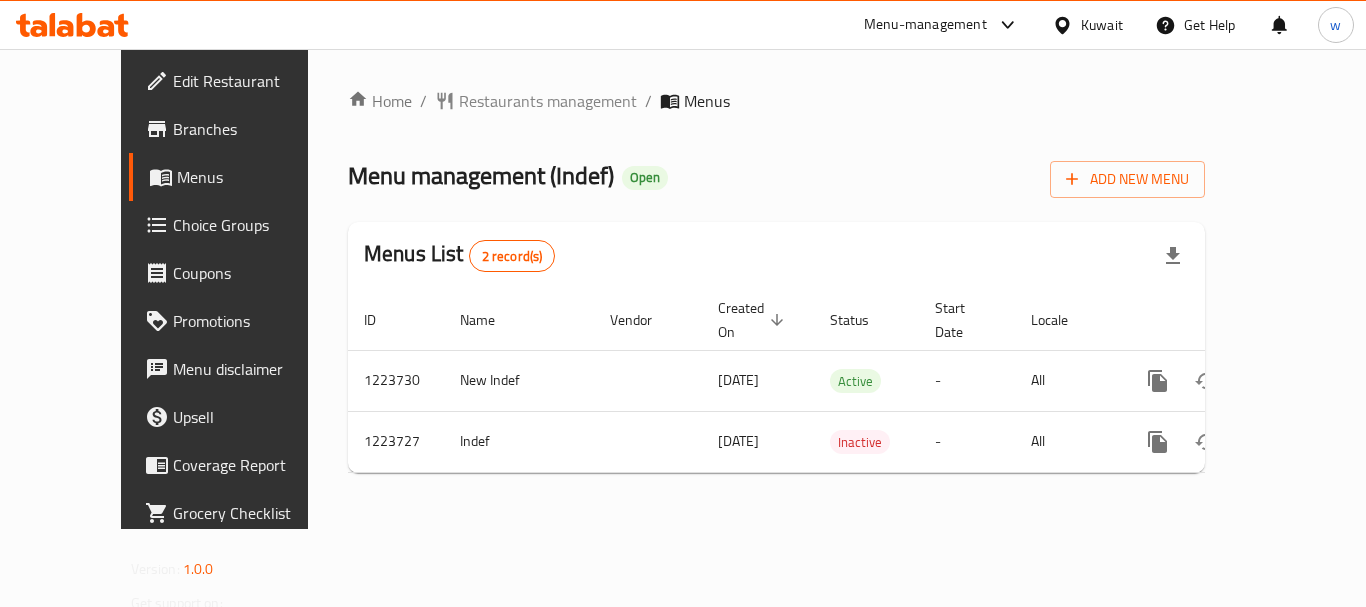 click on "Kuwait" at bounding box center (1102, 25) 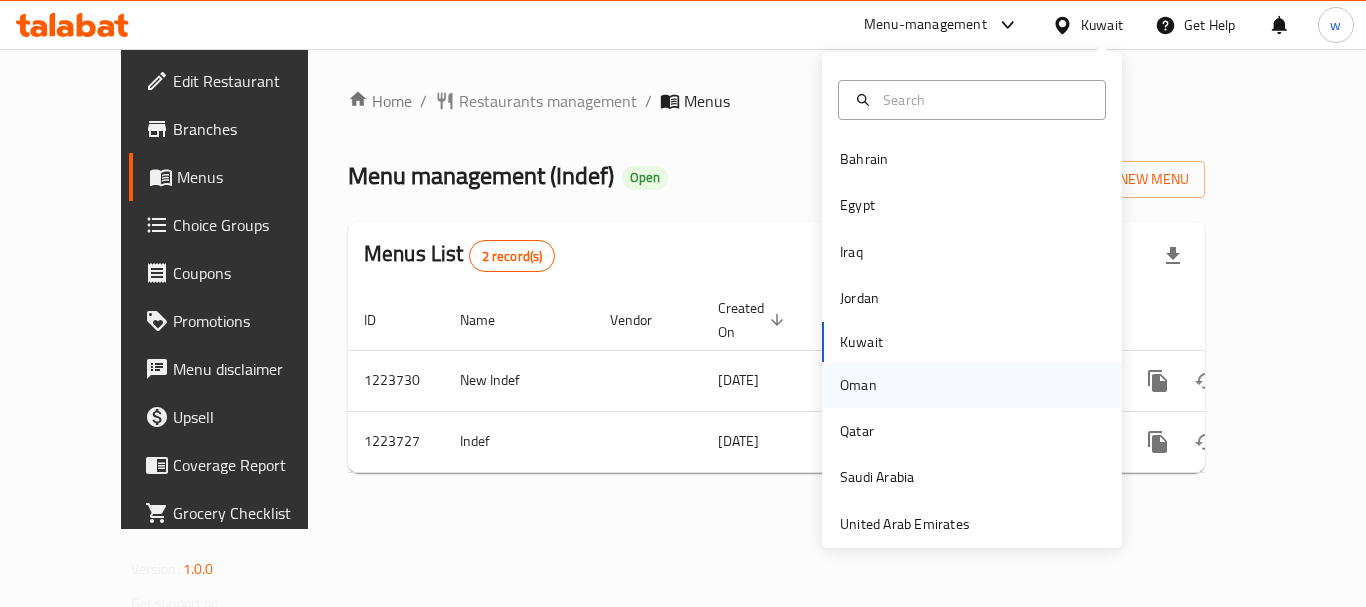 click on "Oman" at bounding box center [972, 385] 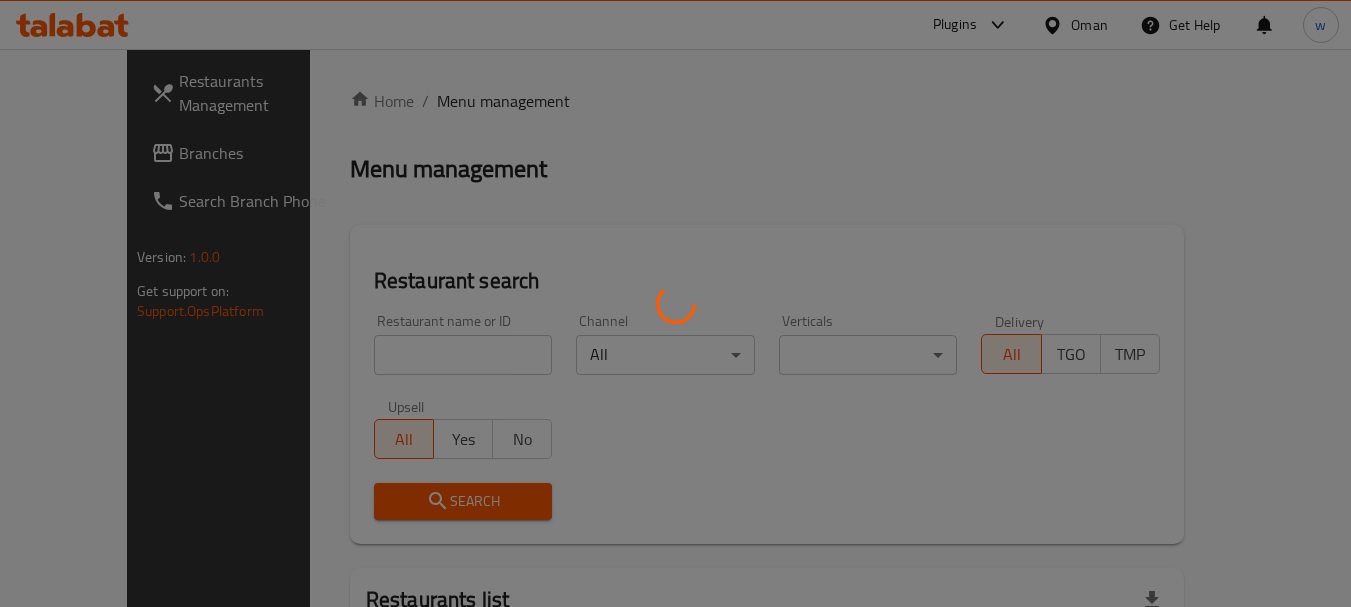 click at bounding box center [675, 303] 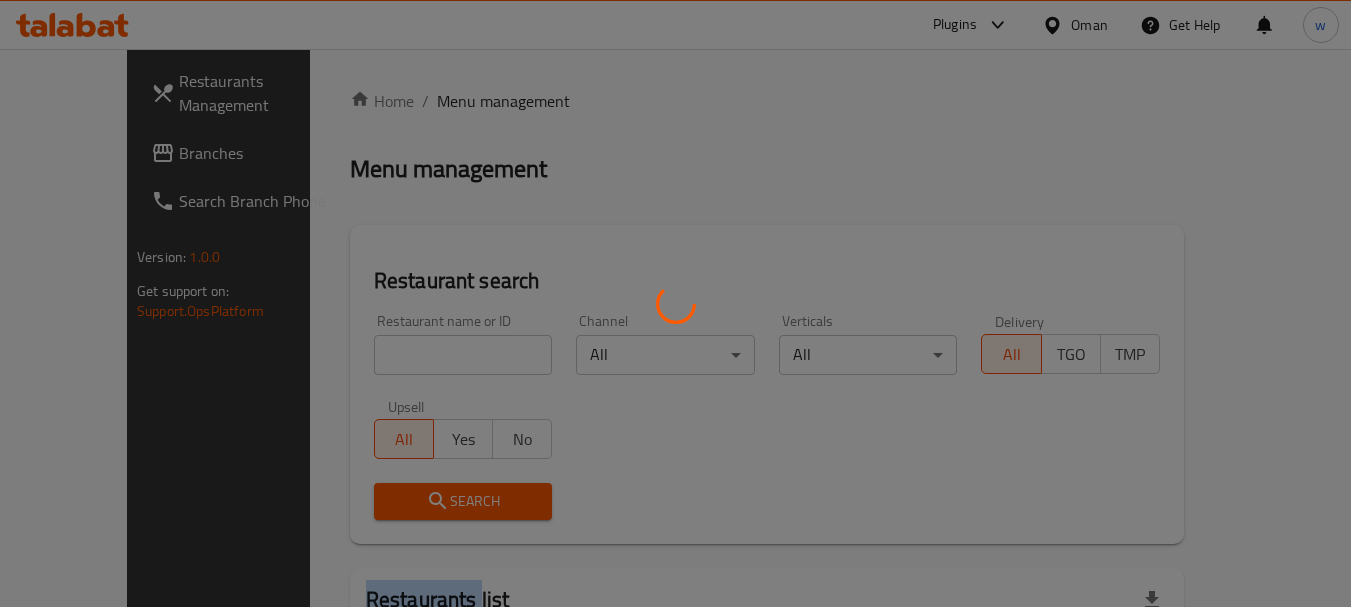 click at bounding box center (675, 303) 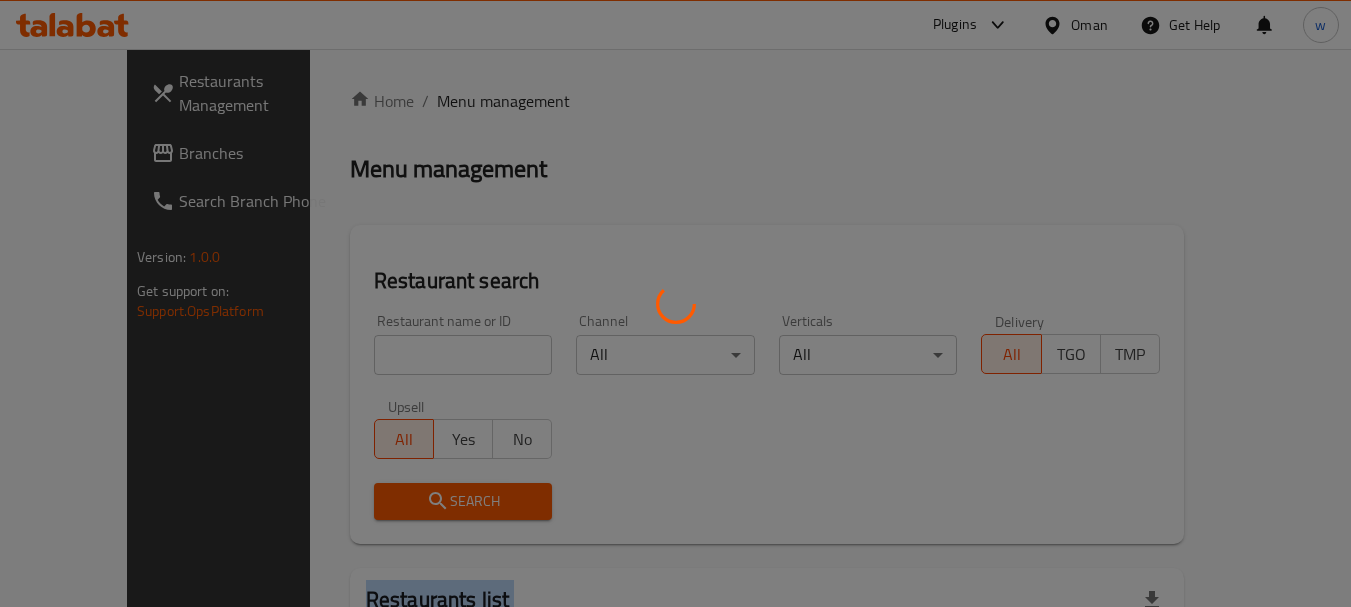click at bounding box center (675, 303) 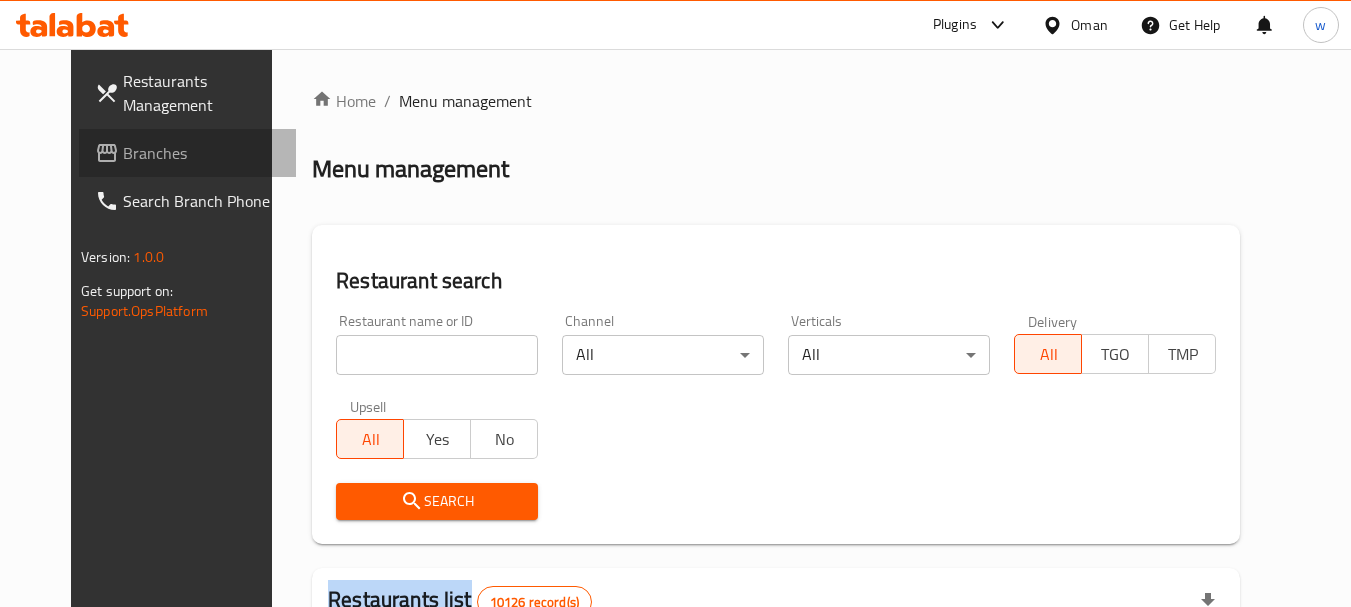click on "Branches" at bounding box center (202, 153) 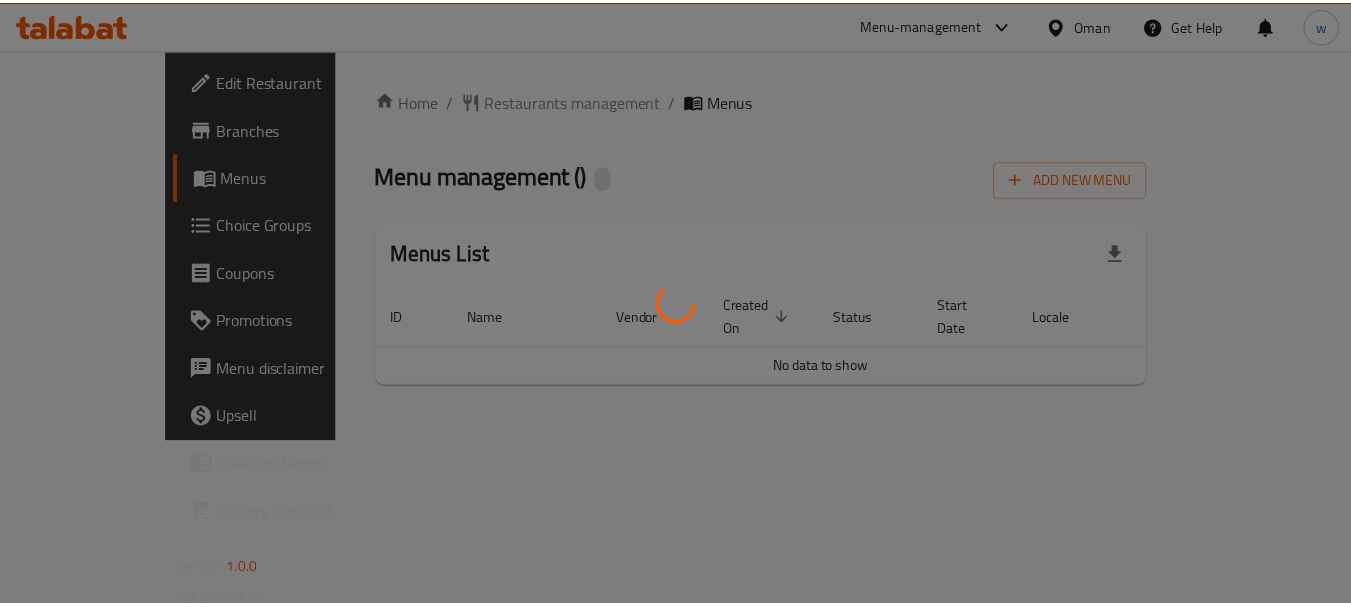scroll, scrollTop: 0, scrollLeft: 0, axis: both 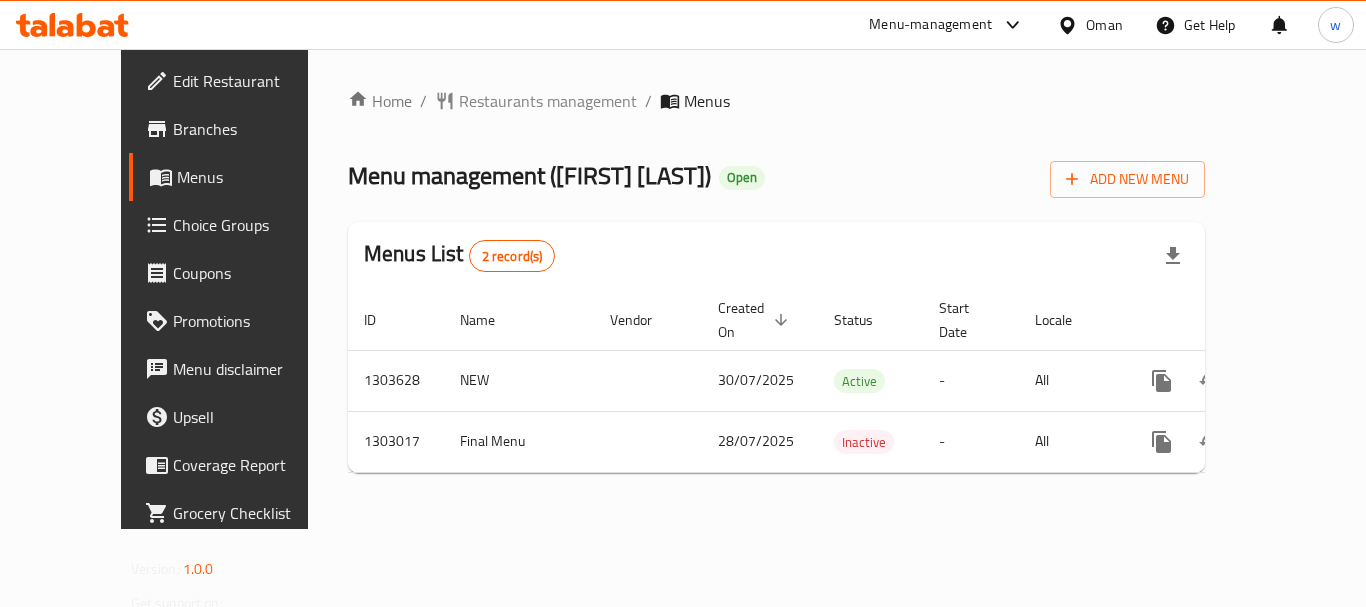 click 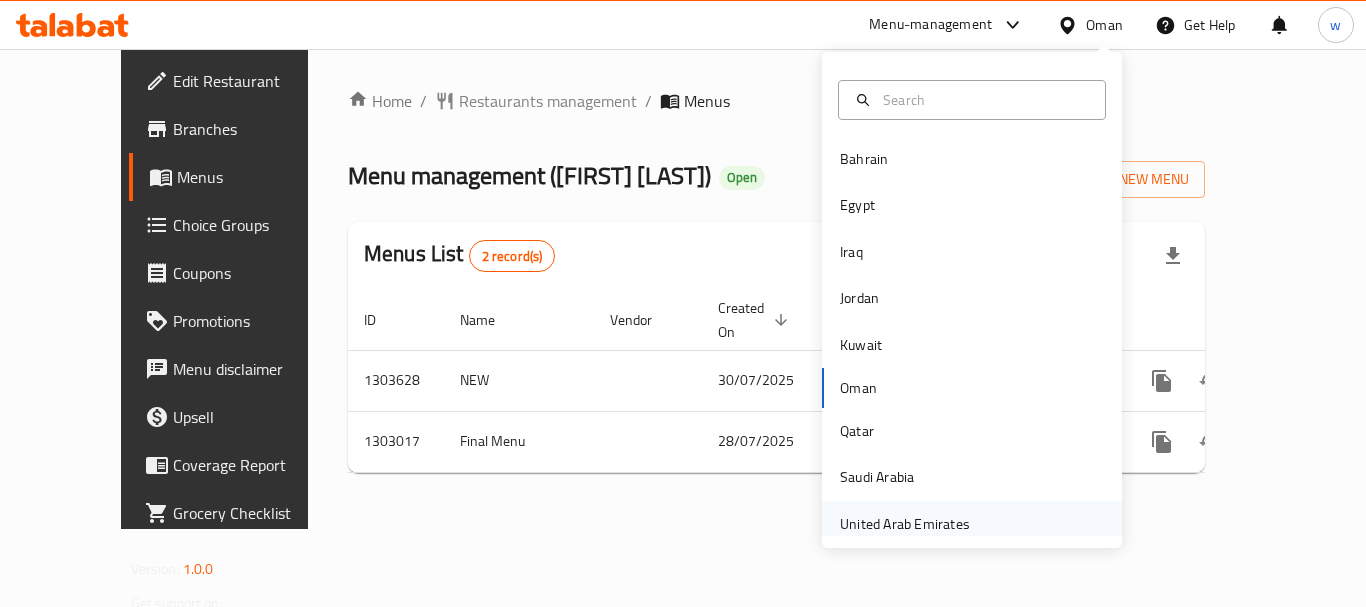 click on "United Arab Emirates" at bounding box center [905, 524] 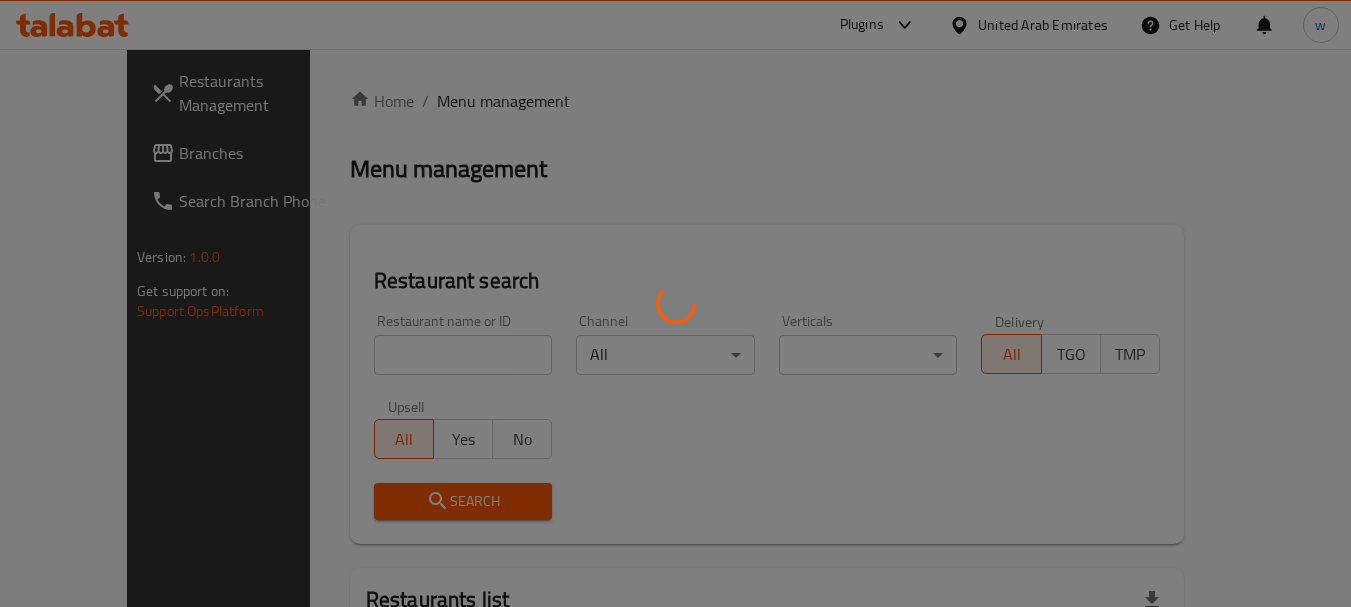 click at bounding box center (675, 303) 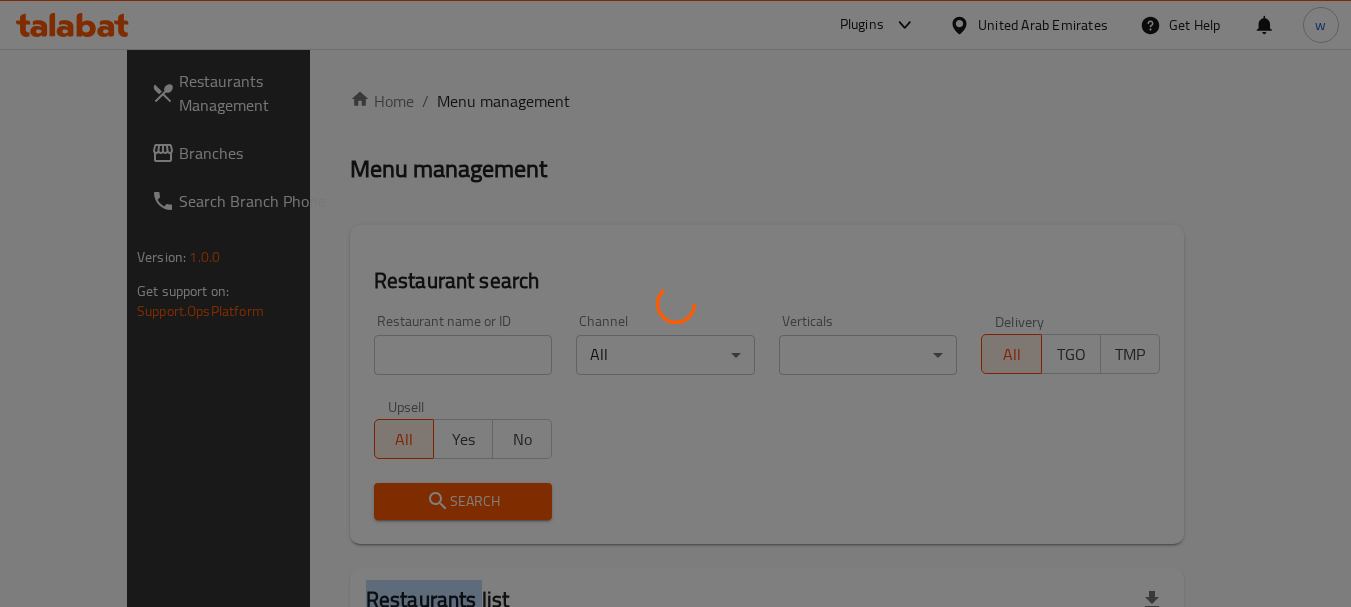 click at bounding box center [675, 303] 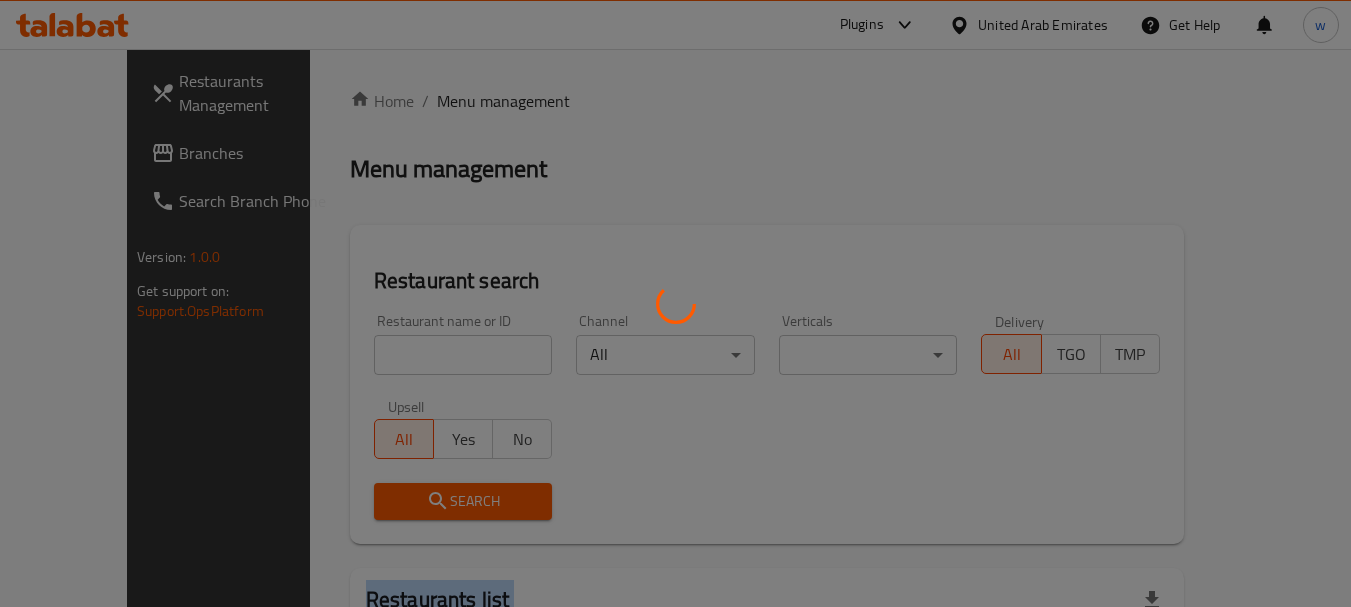 click at bounding box center (675, 303) 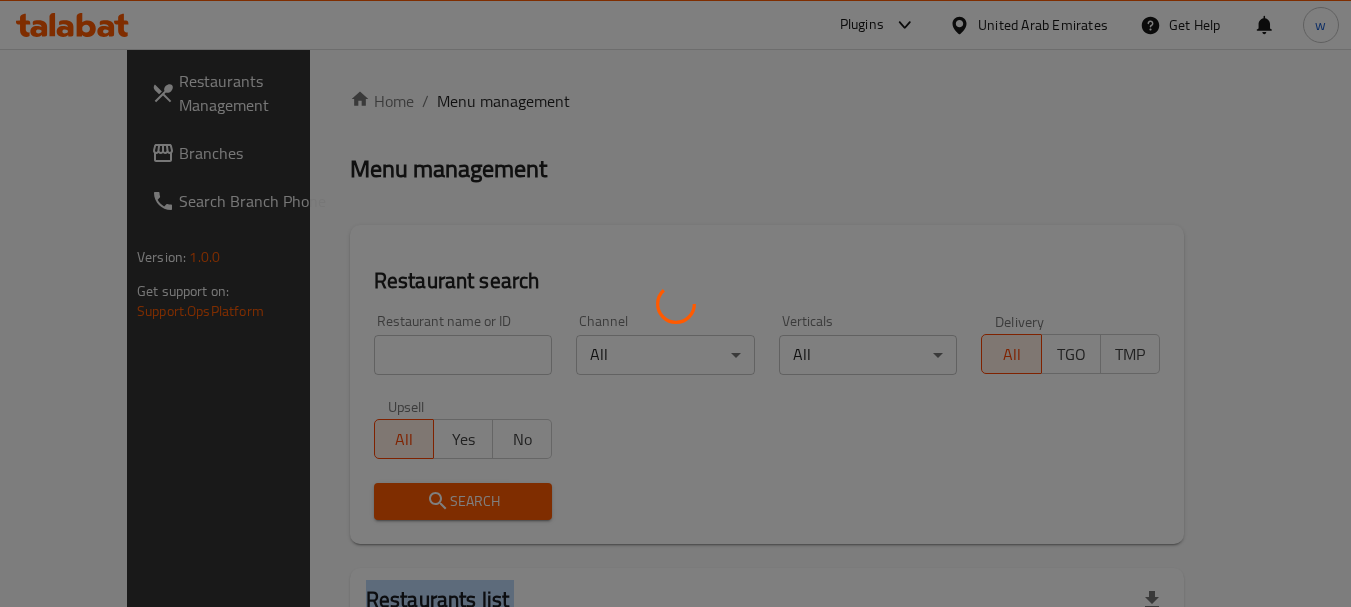click at bounding box center [675, 303] 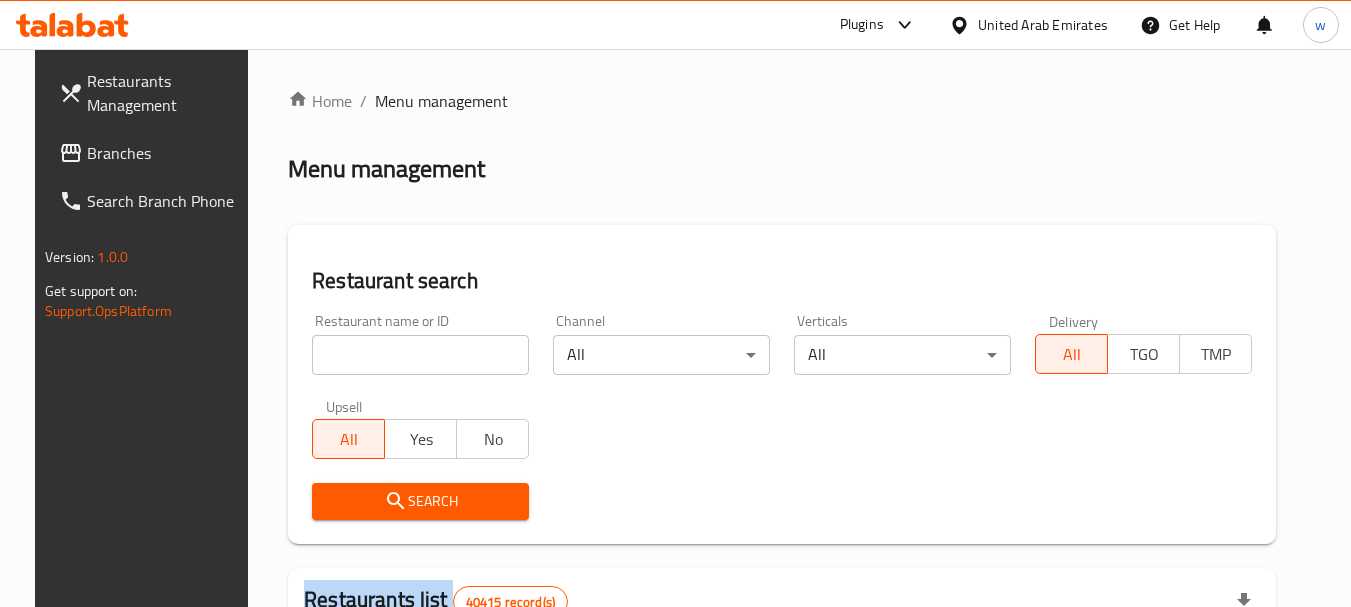 click on "Restaurants Management   Branches   Search Branch Phone  Version:    1.0.0  Get support on:    Support.OpsPlatform Home / Menu management Menu management Restaurant search Restaurant name or ID Restaurant name or ID Channel All ​ Verticals All ​ Delivery All TGO TMP Upsell All Yes No   Search Restaurants list   40415 record(s) ID sorted ascending Name (En) Name (Ar) Ref. Name Logo Branches Open Busy Closed POS group Status Action 328 Johnny Rockets جوني روكيتس 37 0 1 0 OPEN 330 French Connection فرنش كونكشن 1 0 0 0 INACTIVE 339 Arz Lebanon أرز لبنان Al Karama,Al Barsha & Mirdif 9 1 0 2 OPEN 340 Mega Wraps ميجا رابس 3 0 0 0 INACTIVE 342 Sandella's Flatbread Cafe سانديلاز فلات براد 7 0 0 0 INACTIVE 343 Dragon Hut كوخ التنين 1 0 0 0 INACTIVE 348 Thai Kitchen المطبخ التايلندى 1 0 0 0 INACTIVE 349 Mughal  موغل 1 0 0 0 HIDDEN 350 HOT N COOL (Old) هوت و كول 1 0 0 0 INACTIVE 355 Al Habasha  الحبشة 11 1 0 0 HIDDEN 10" at bounding box center [676, 717] 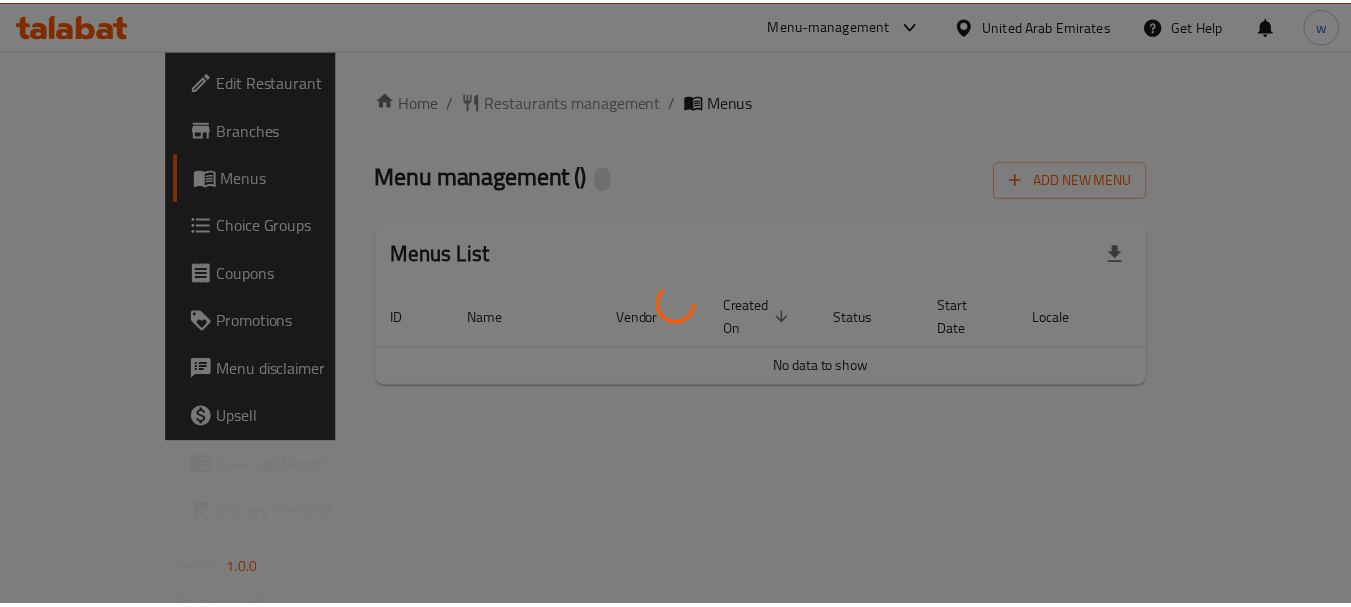 scroll, scrollTop: 0, scrollLeft: 0, axis: both 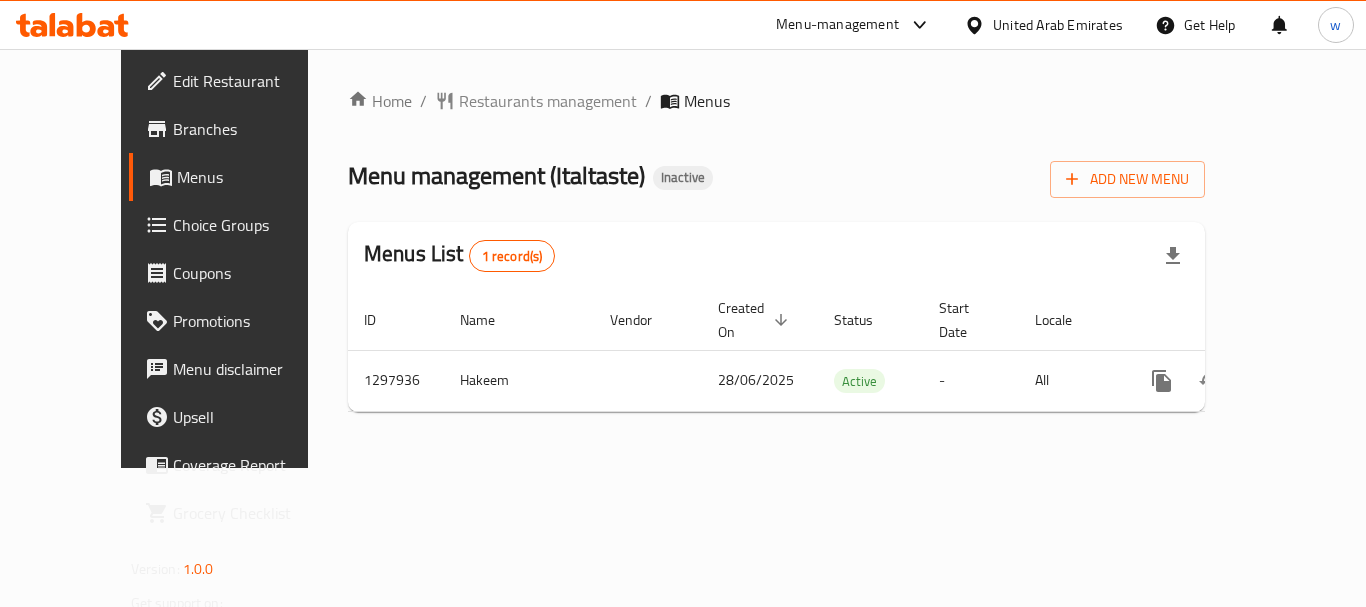 click on "United Arab Emirates" at bounding box center (1058, 25) 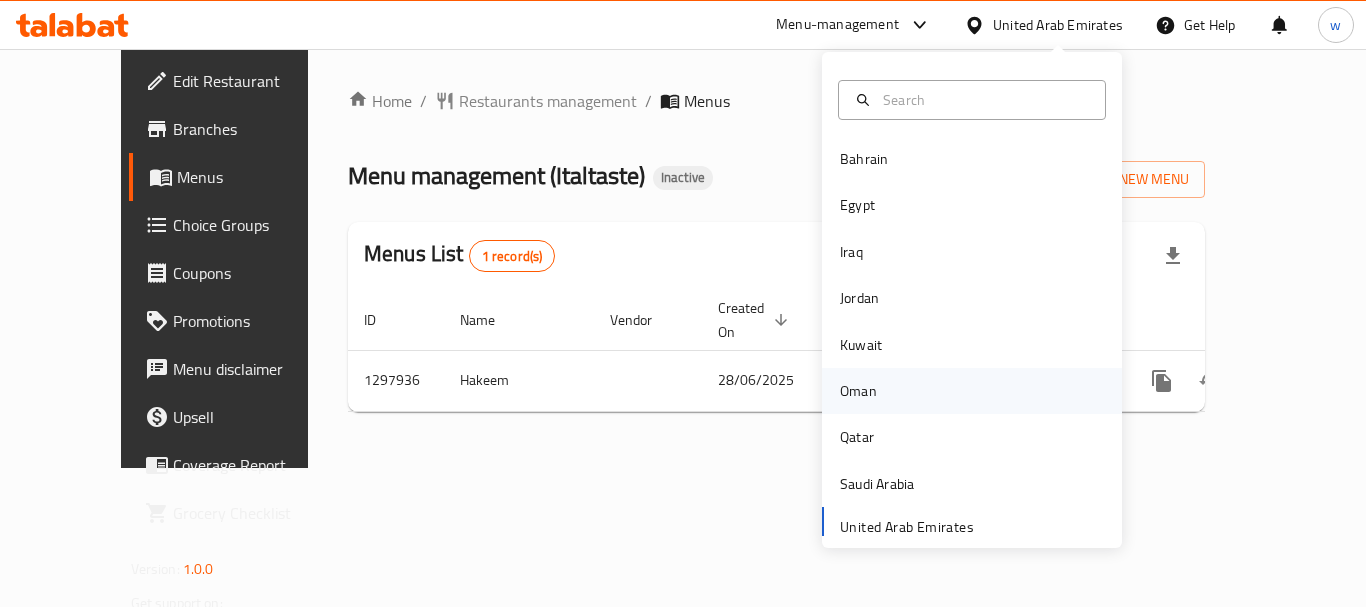 click on "Oman" at bounding box center (858, 391) 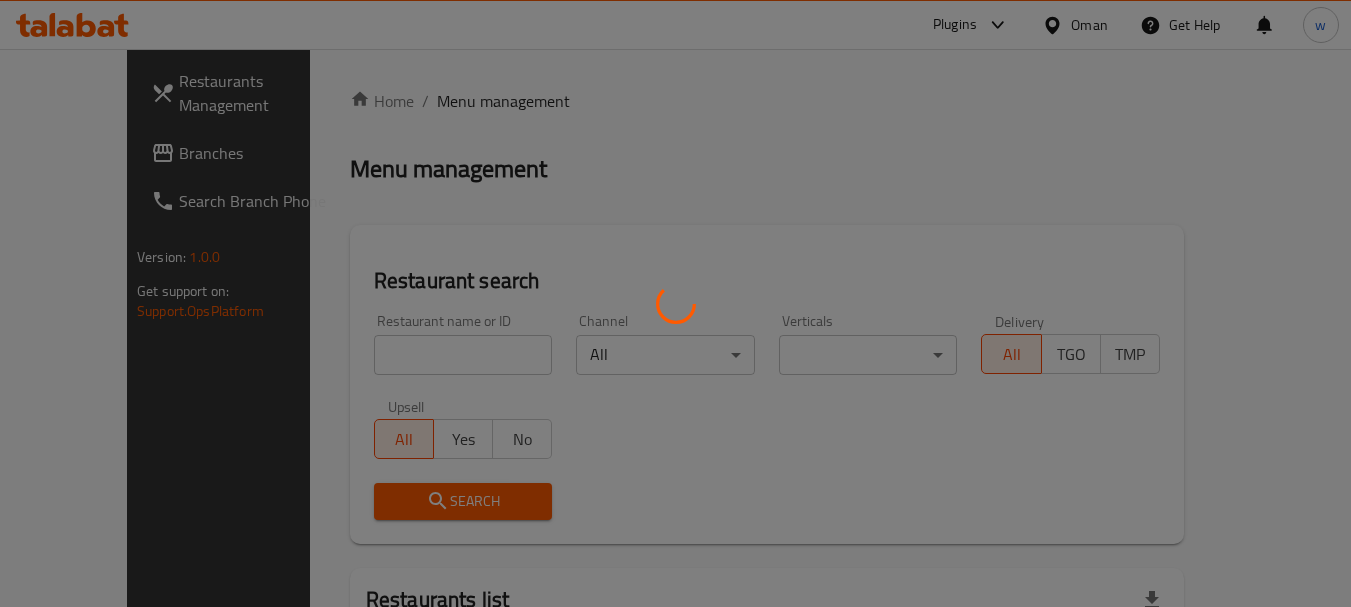 click at bounding box center (675, 303) 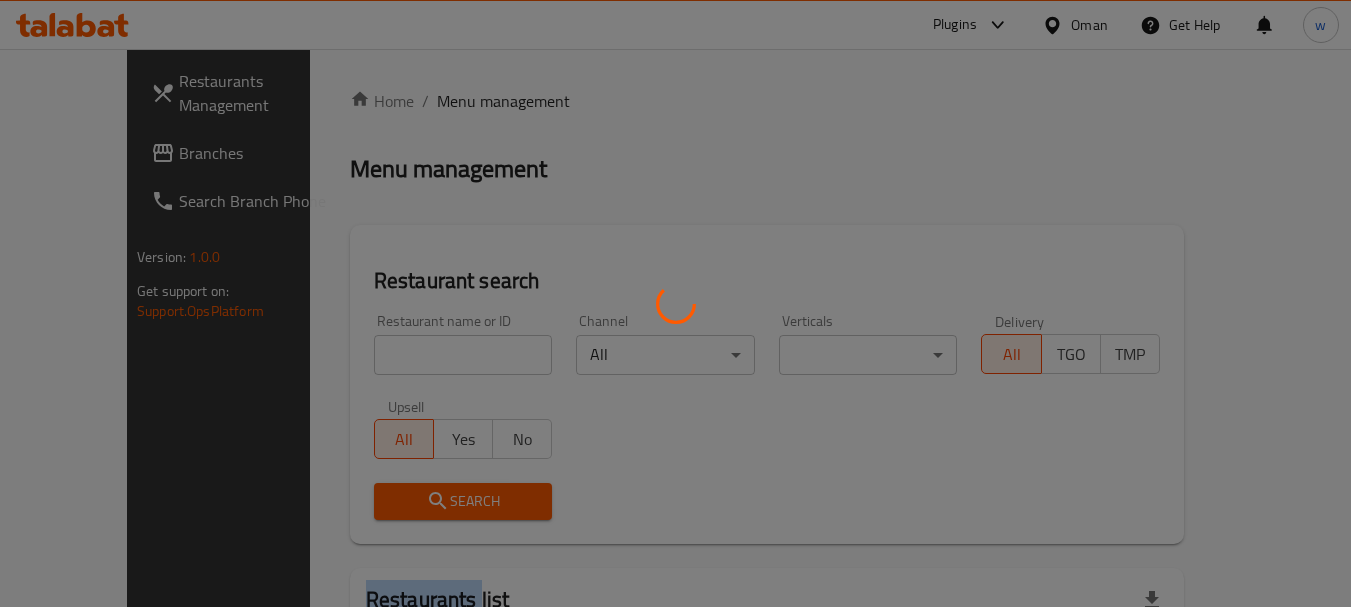 click at bounding box center (675, 303) 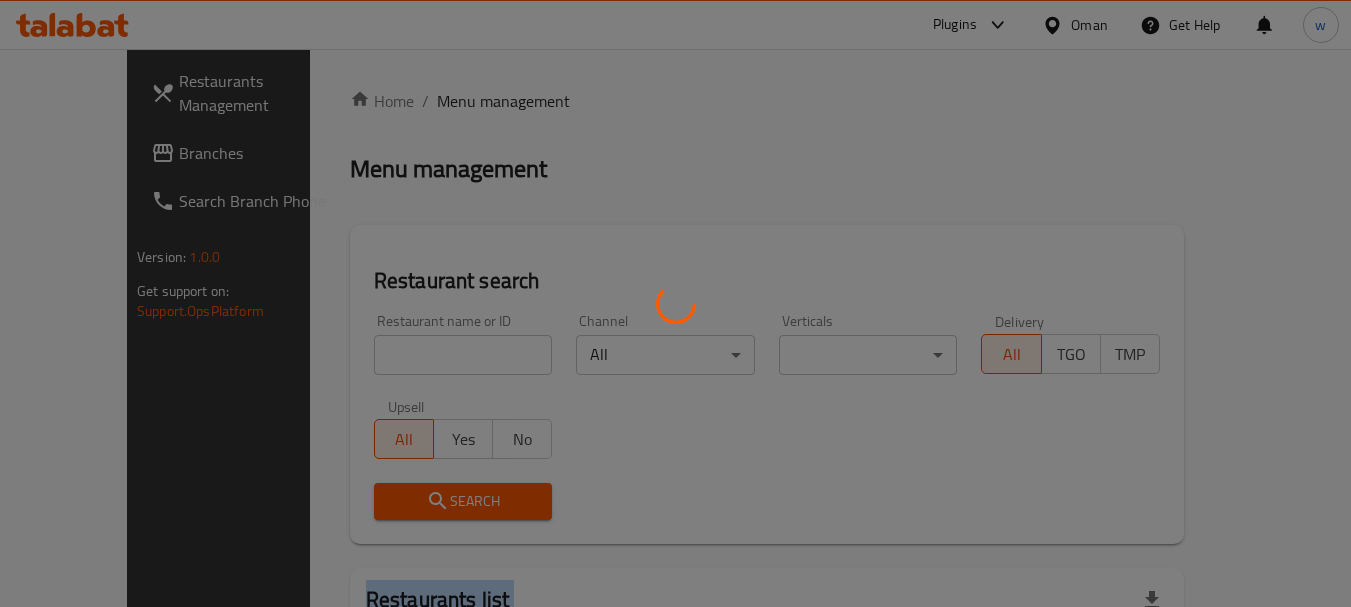 click at bounding box center [675, 303] 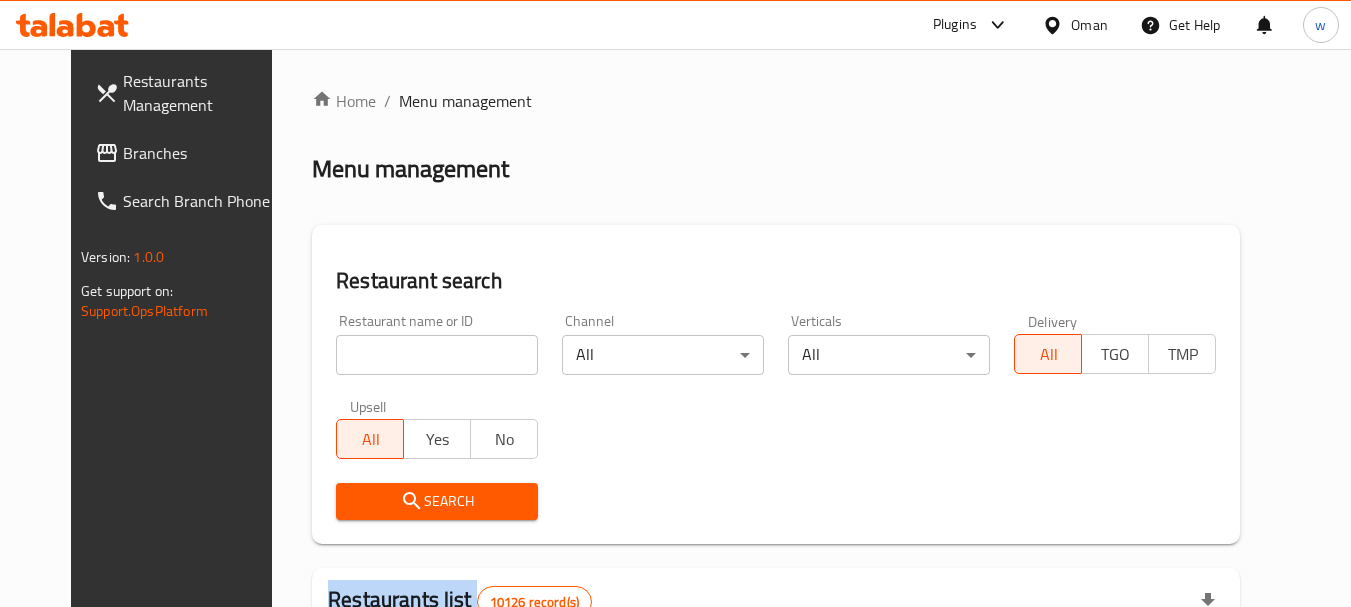 click at bounding box center [675, 303] 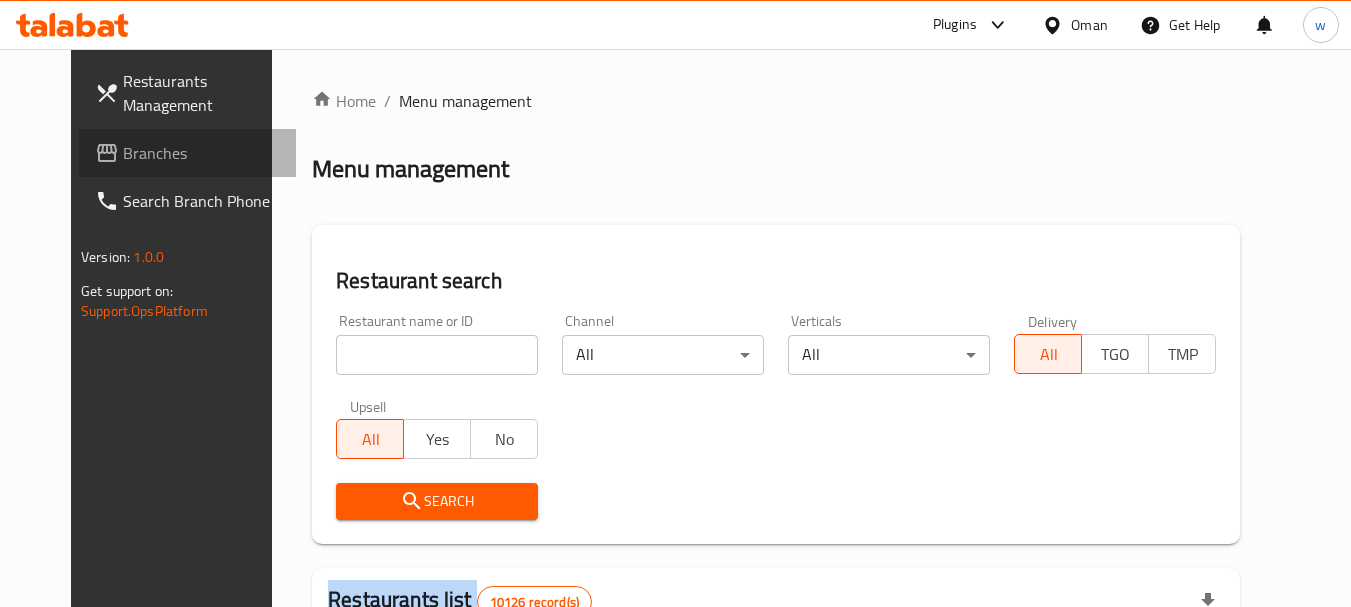click on "Branches" at bounding box center (202, 153) 